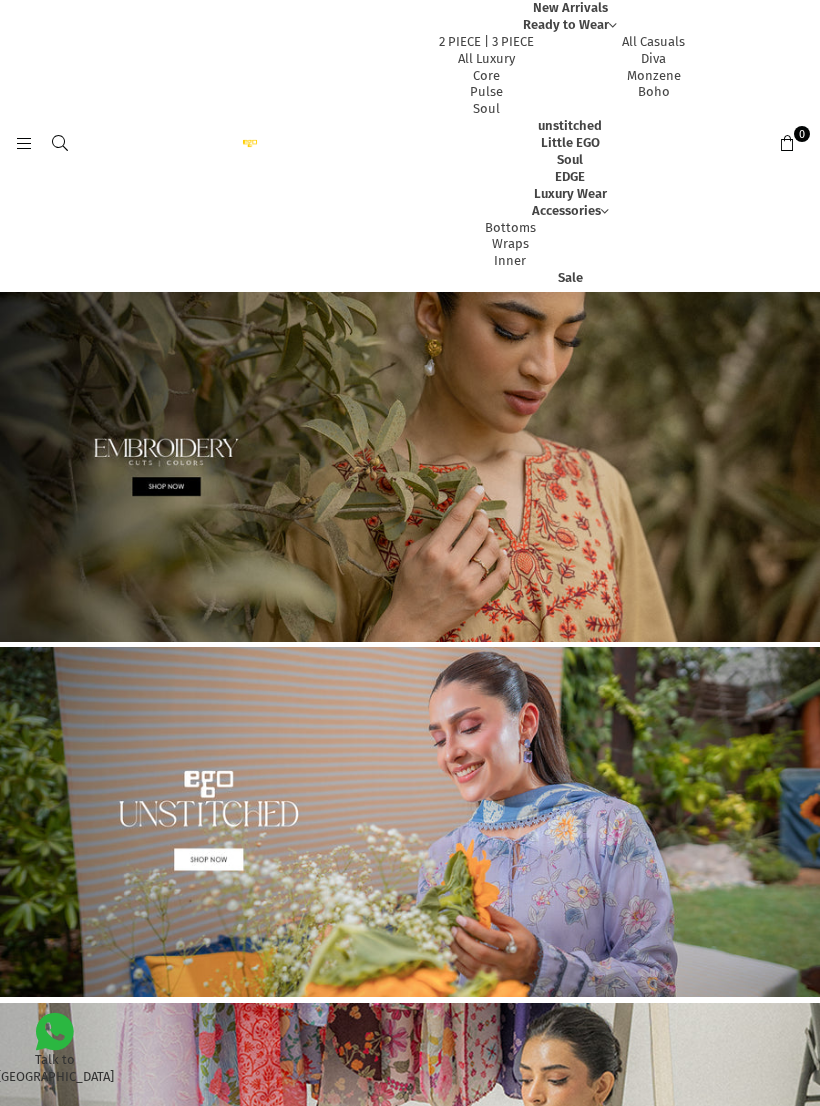 scroll, scrollTop: 0, scrollLeft: 0, axis: both 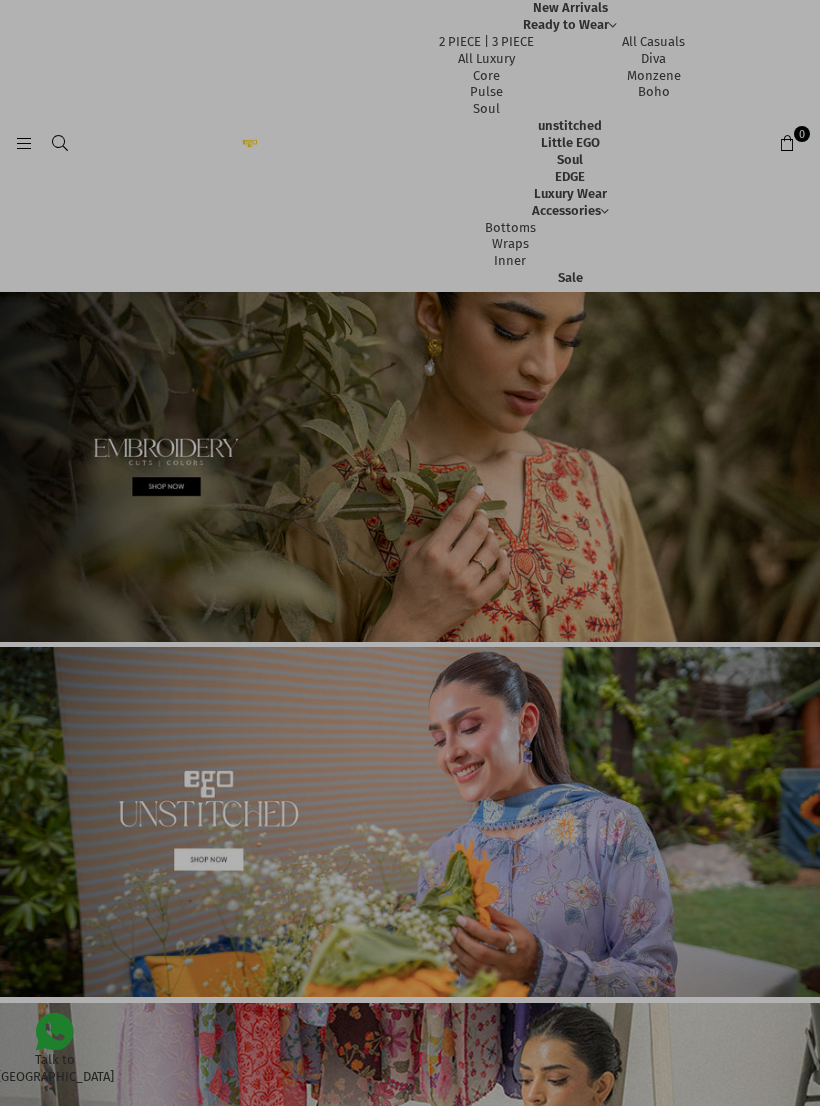 click at bounding box center (410, 553) 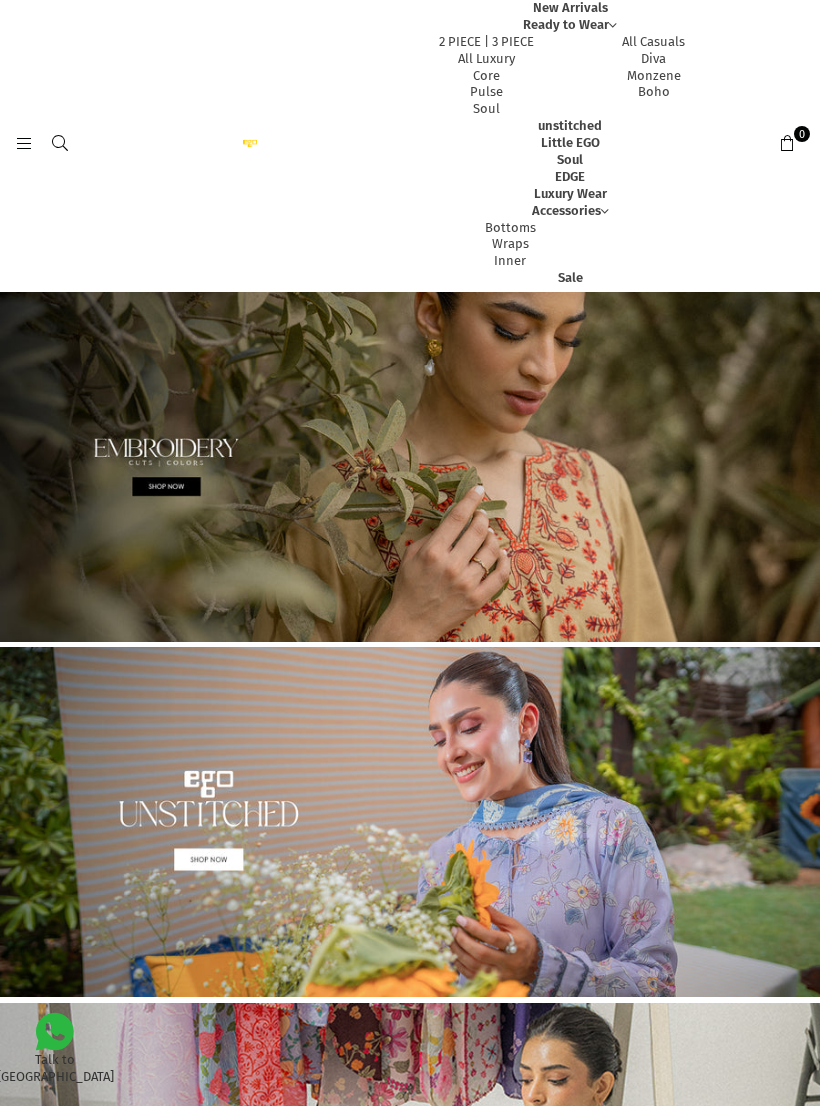 click on "New Arrivals" at bounding box center (570, 7) 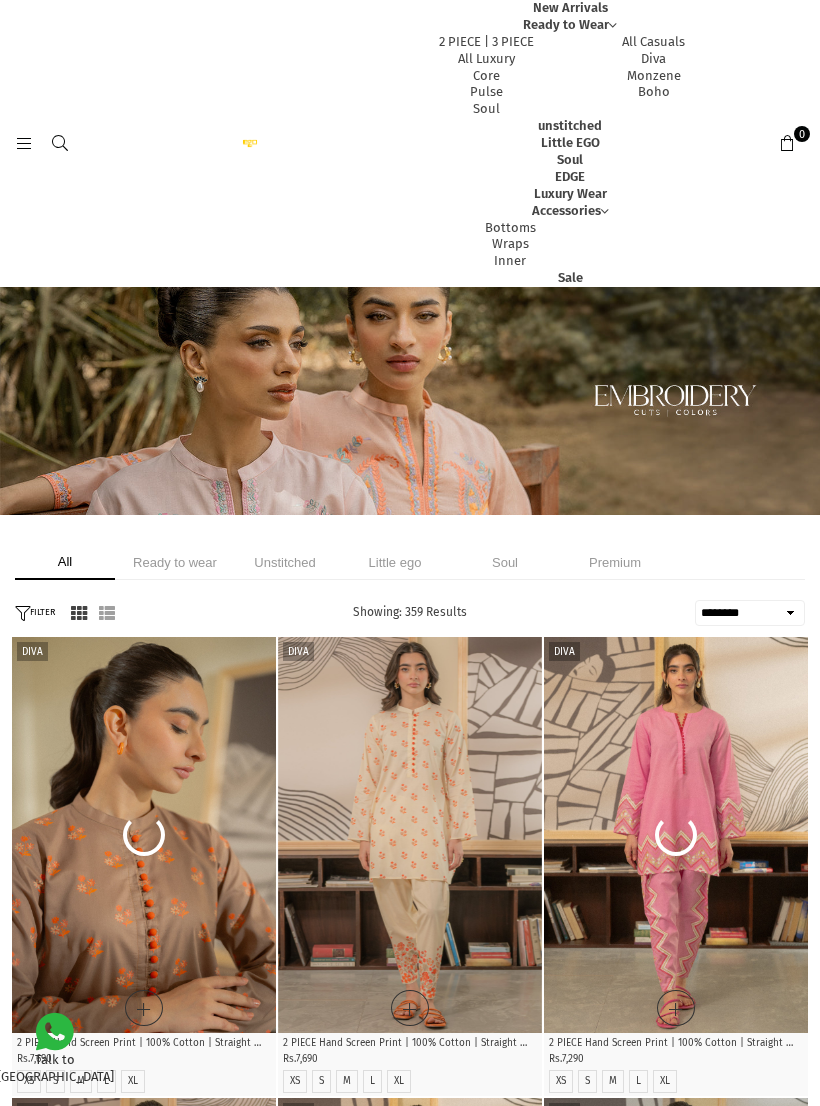 select on "******" 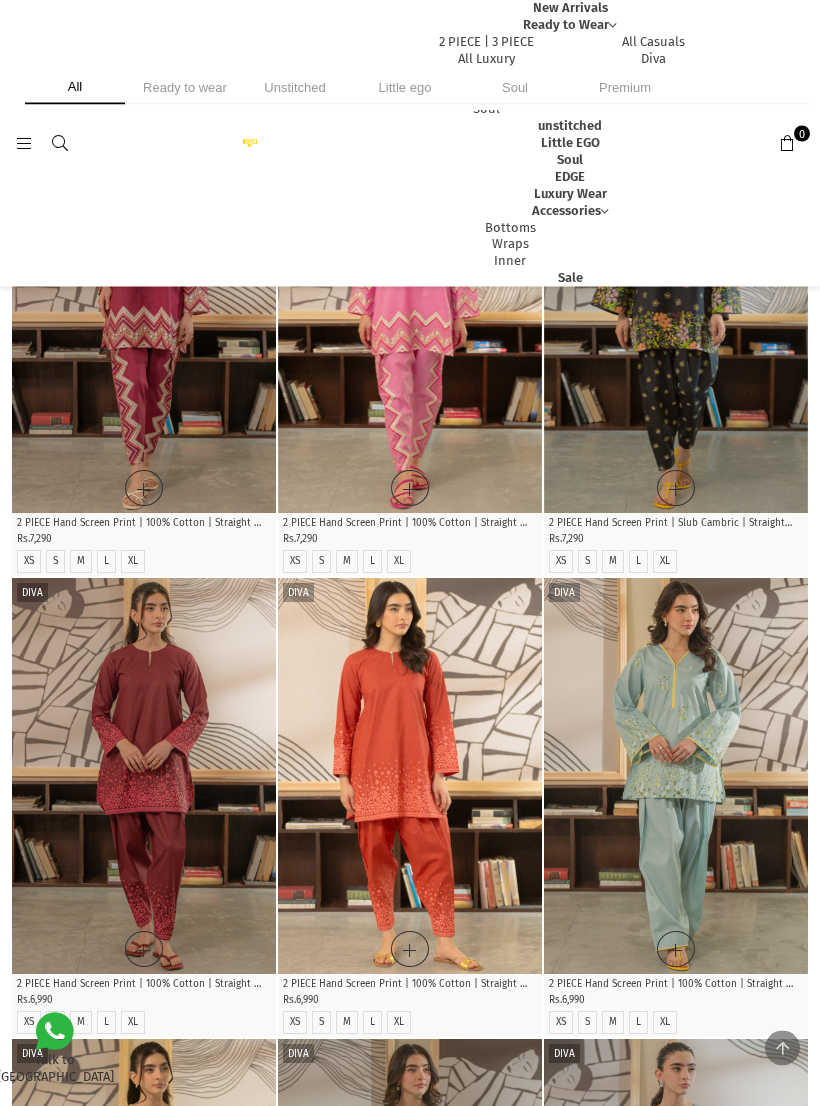 scroll, scrollTop: 1093, scrollLeft: 0, axis: vertical 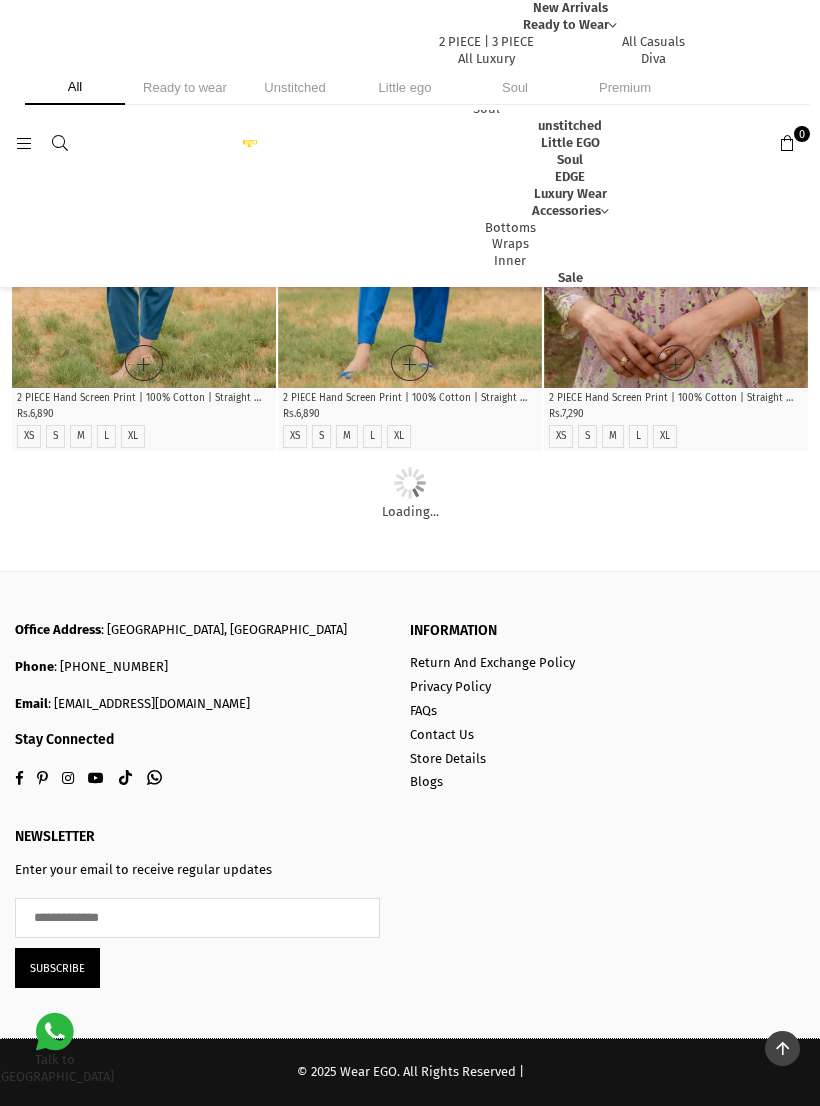 click on "Ready to Wear" at bounding box center (570, 24) 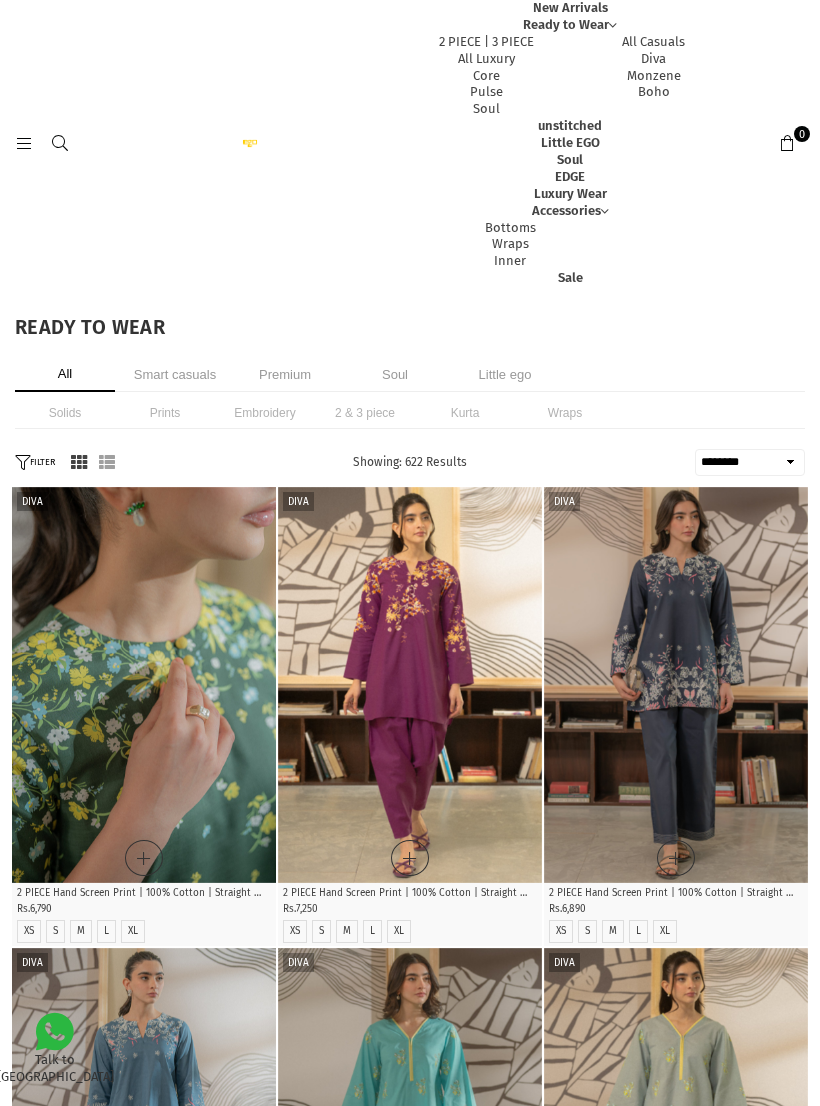 select on "******" 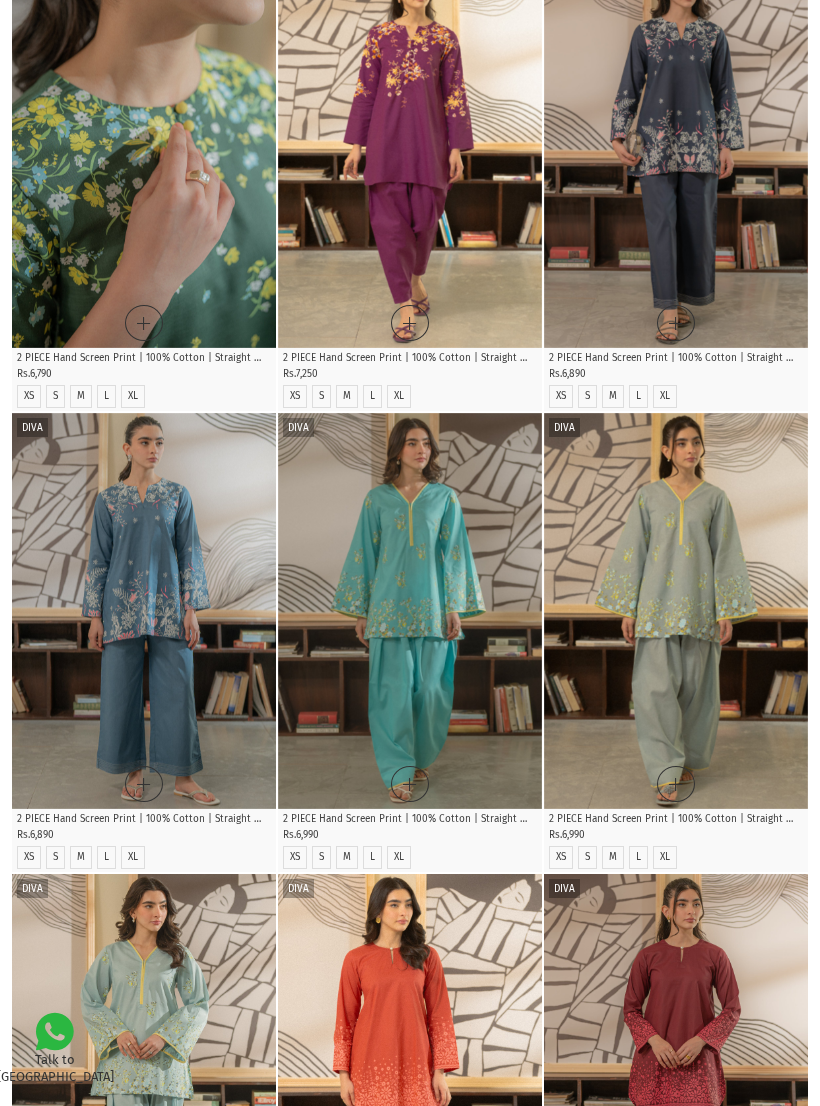 scroll, scrollTop: 0, scrollLeft: 0, axis: both 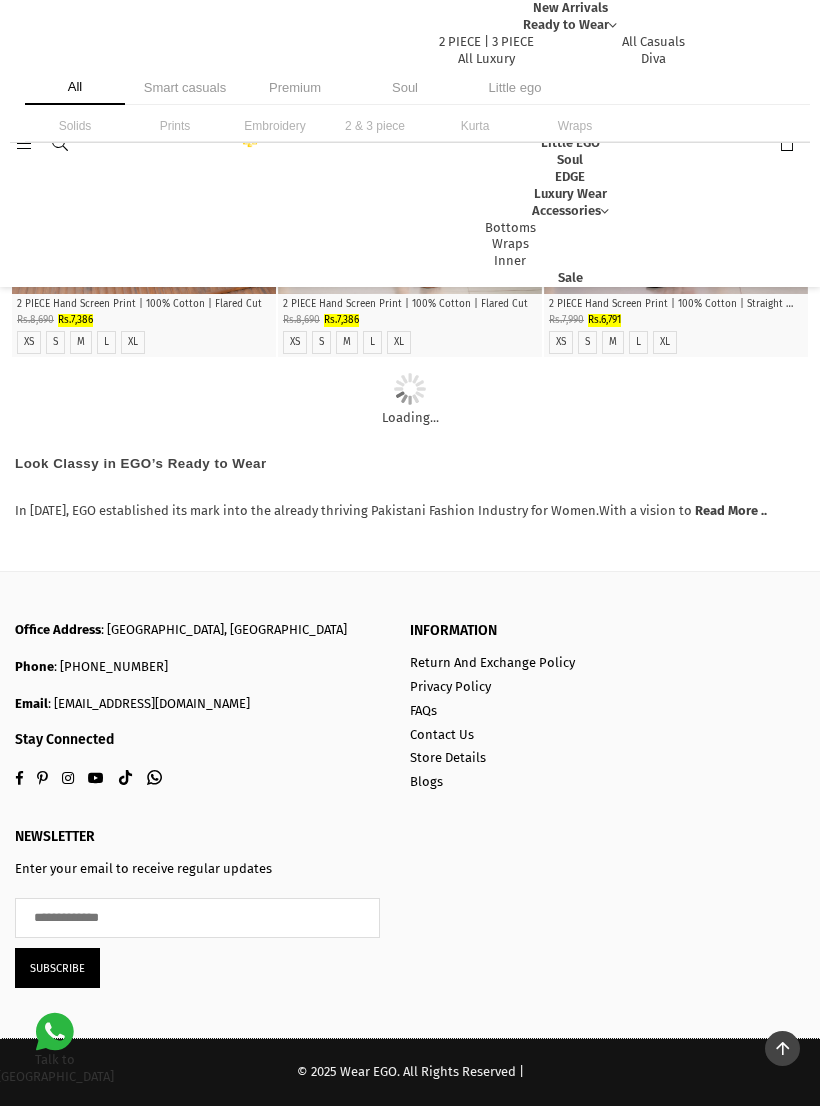 click at bounding box center (410, -1748) 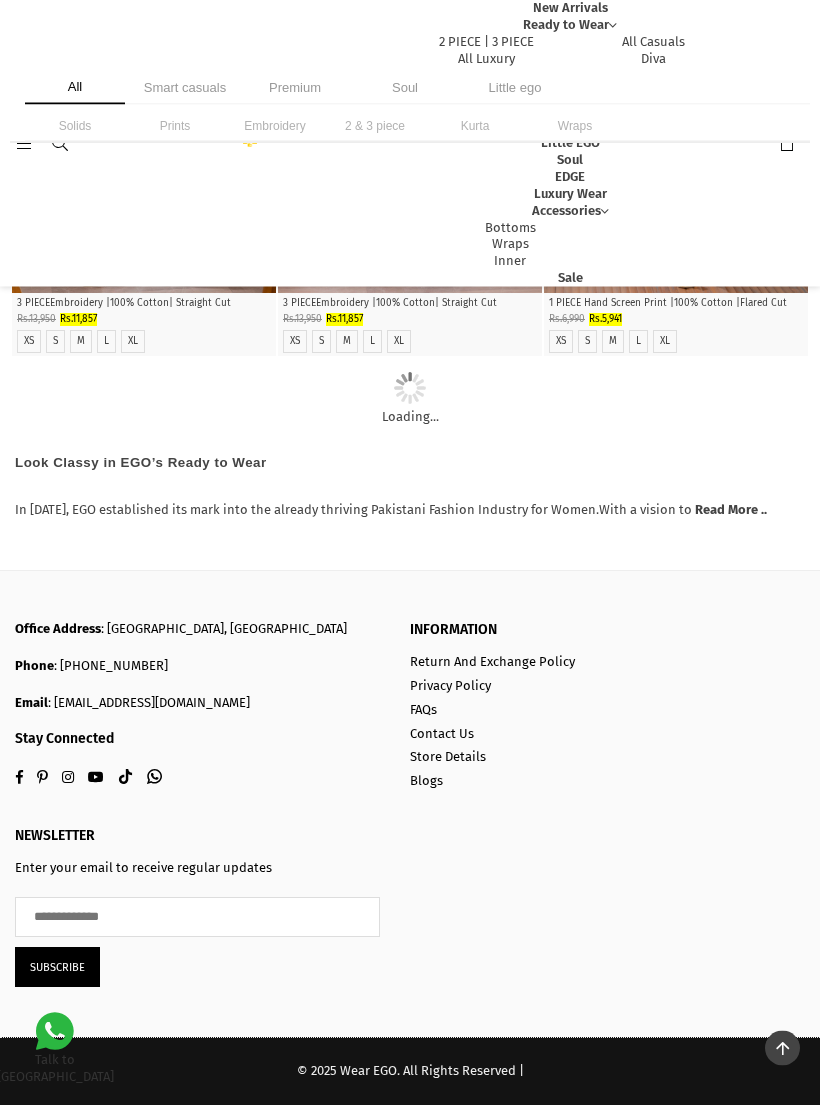scroll, scrollTop: 8358, scrollLeft: 0, axis: vertical 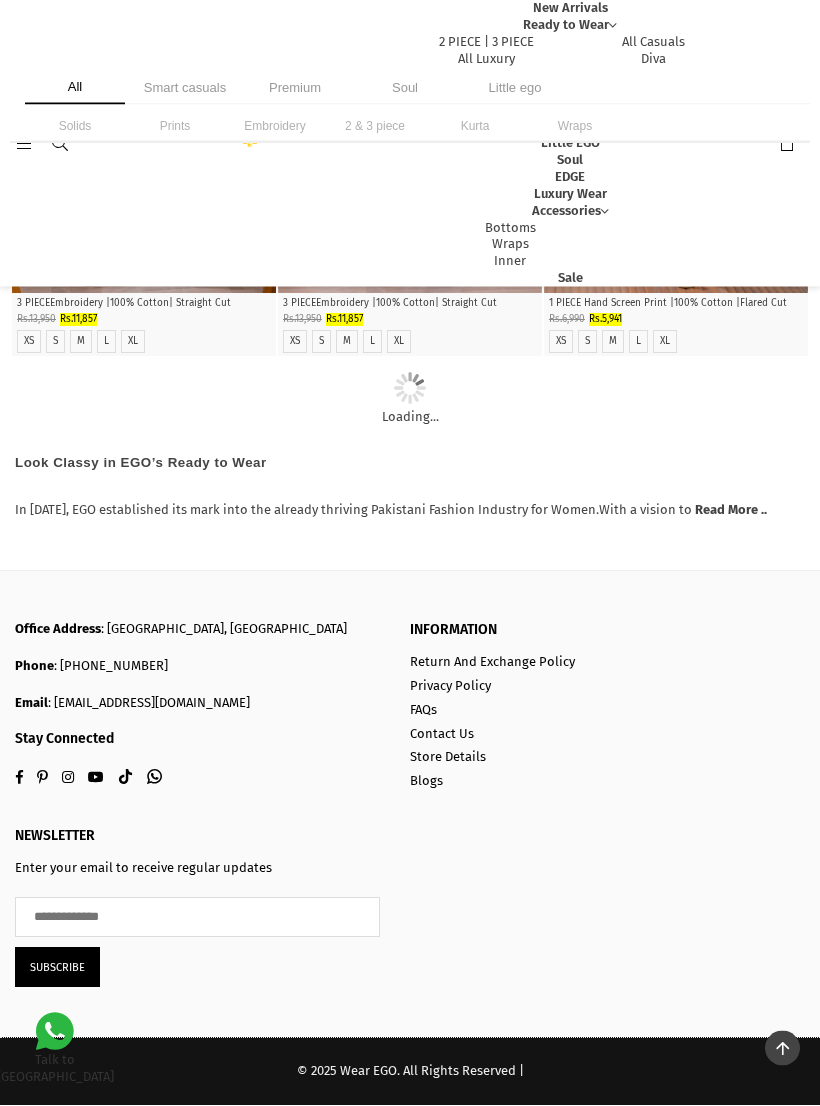 click at bounding box center [410, -3855] 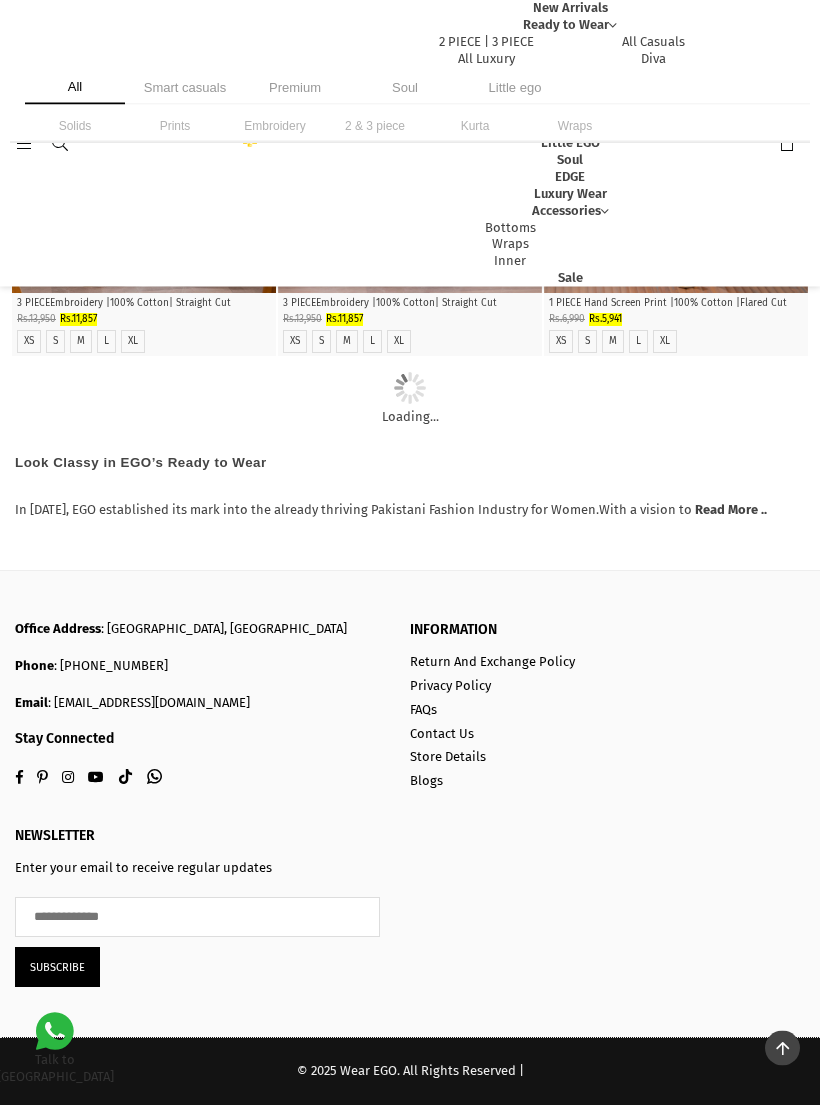 scroll, scrollTop: 8858, scrollLeft: 0, axis: vertical 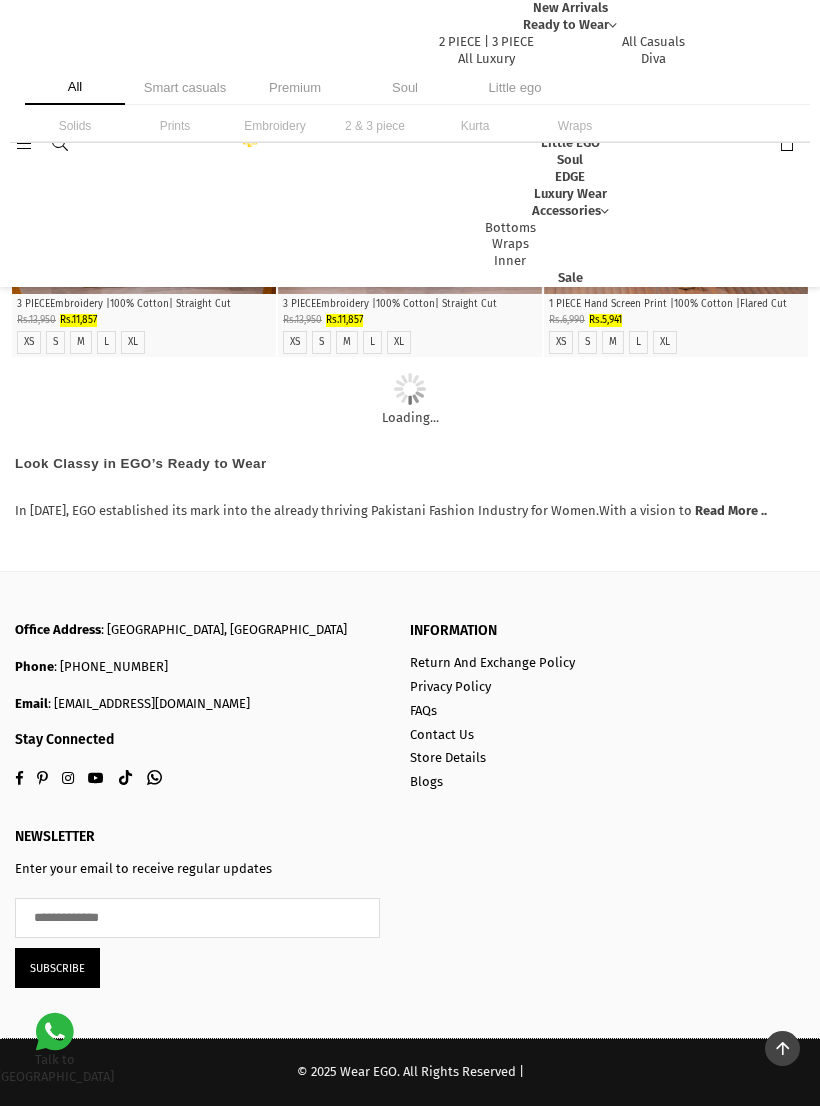 click at bounding box center [410, -3592] 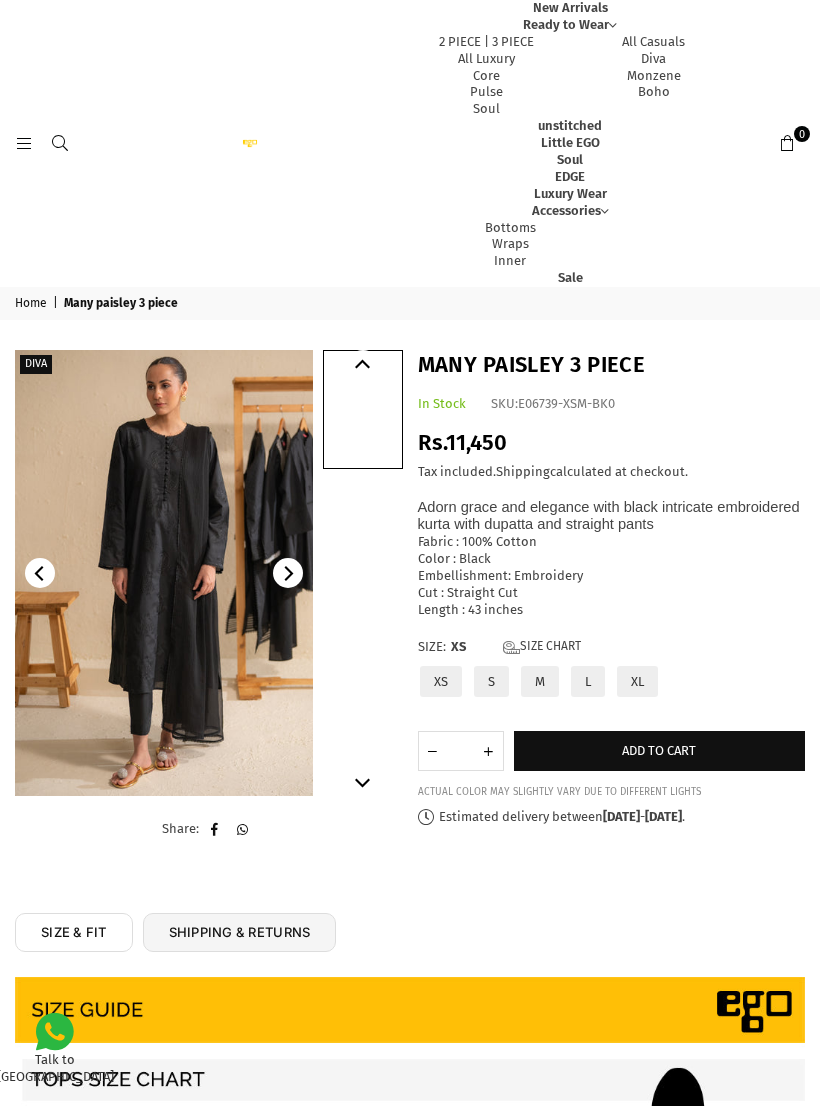 scroll, scrollTop: 0, scrollLeft: 0, axis: both 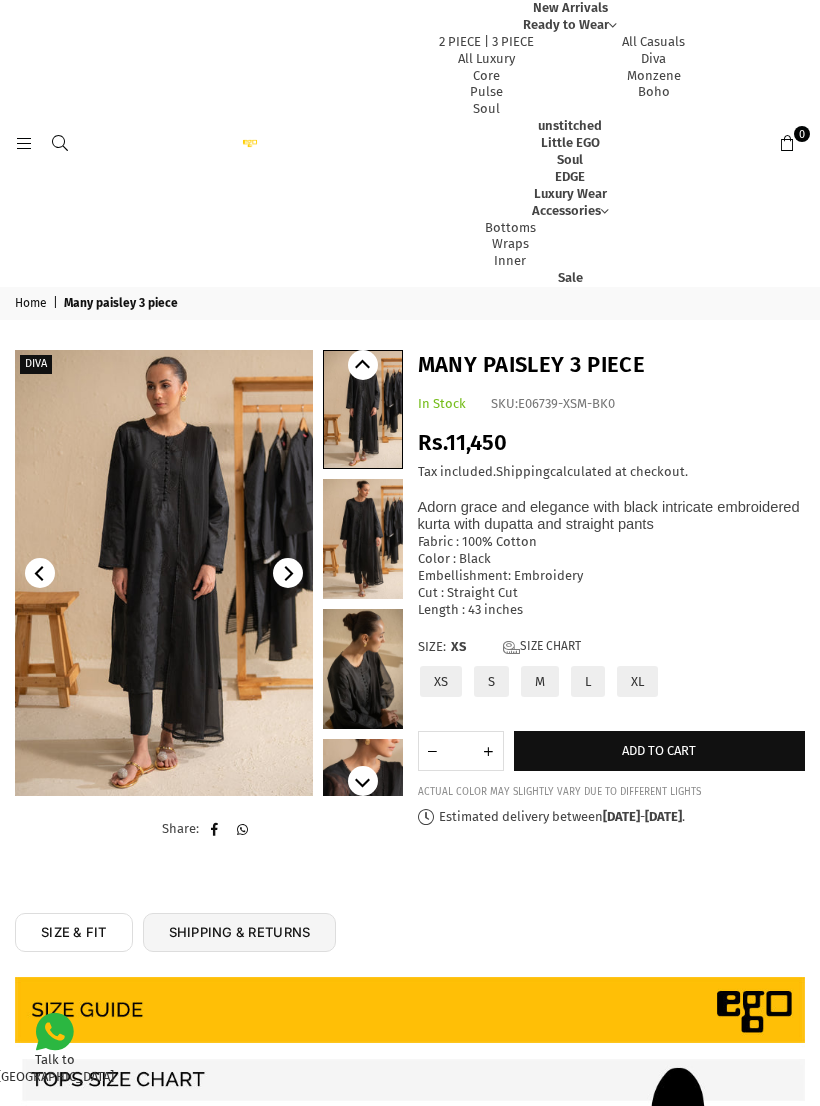 click at bounding box center [363, 409] 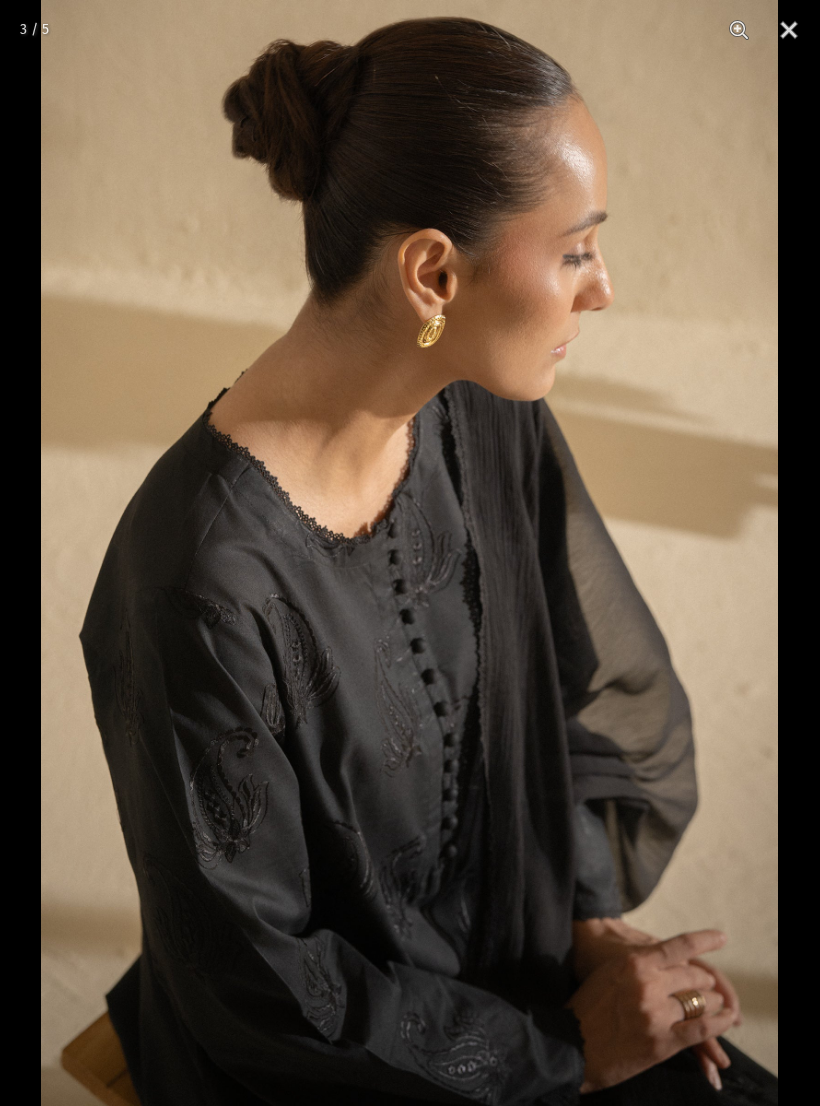 click at bounding box center (789, 30) 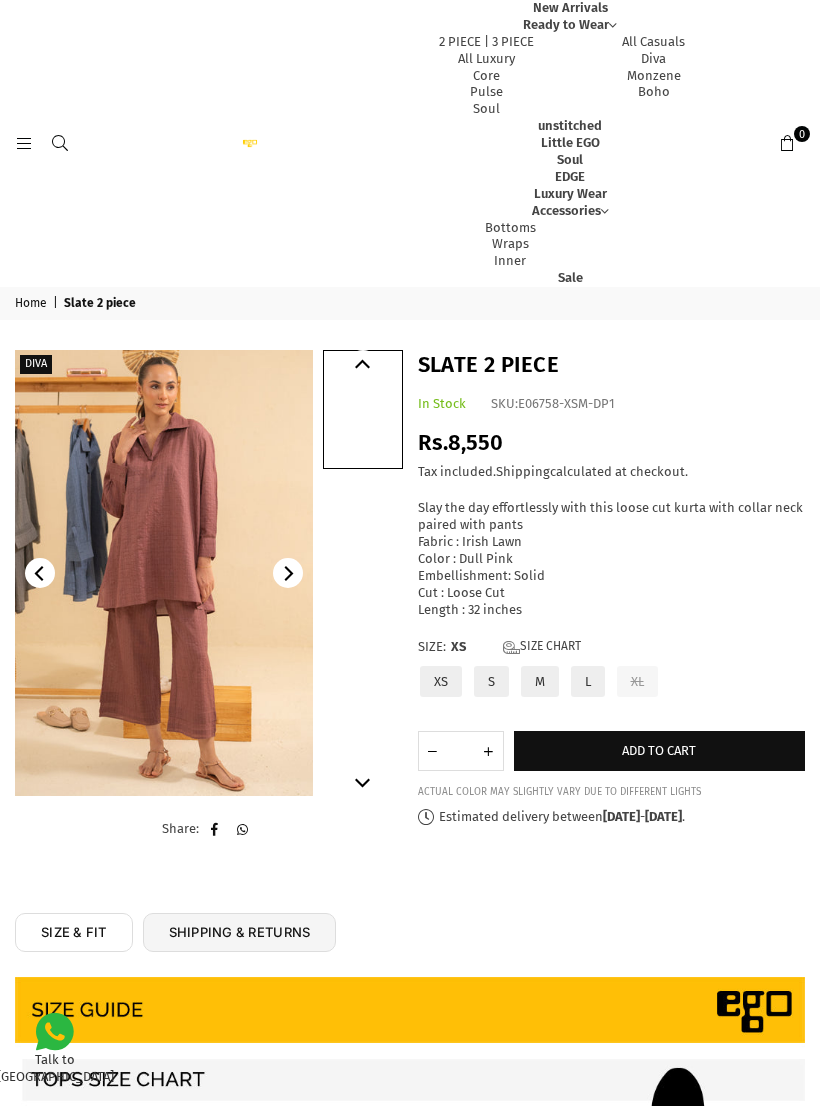 scroll, scrollTop: 0, scrollLeft: 0, axis: both 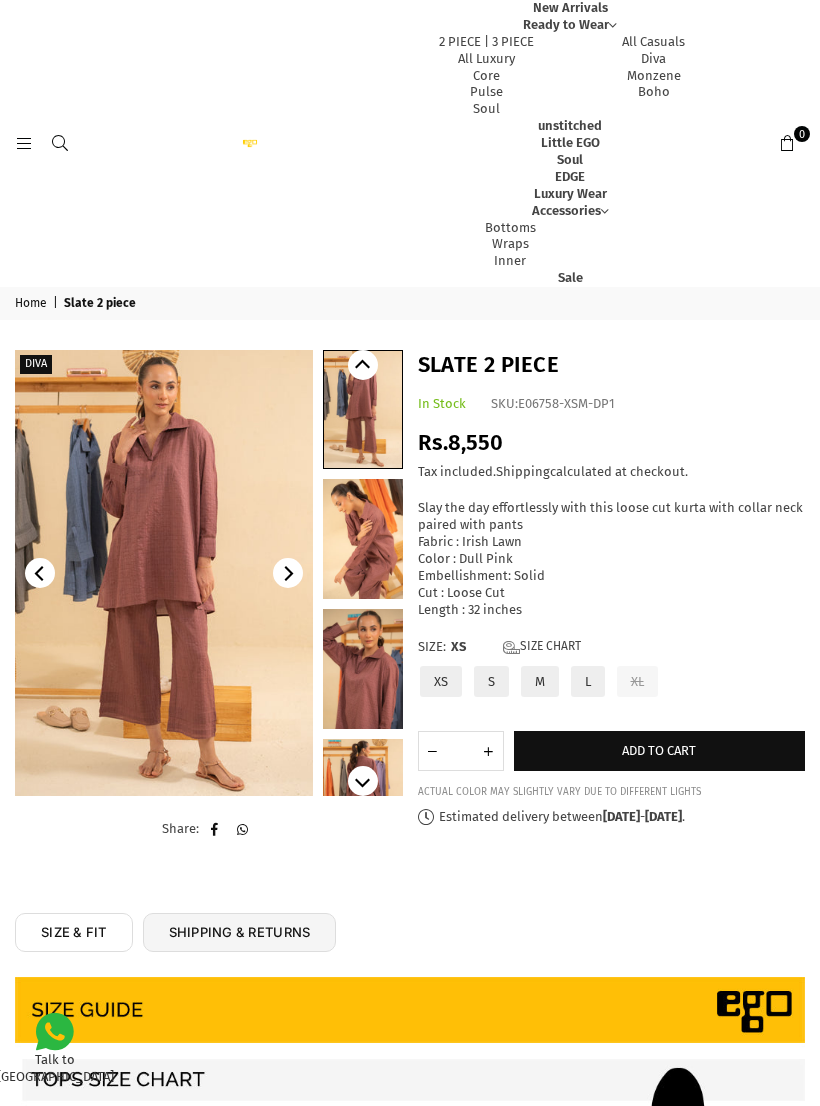 click at bounding box center (164, 573) 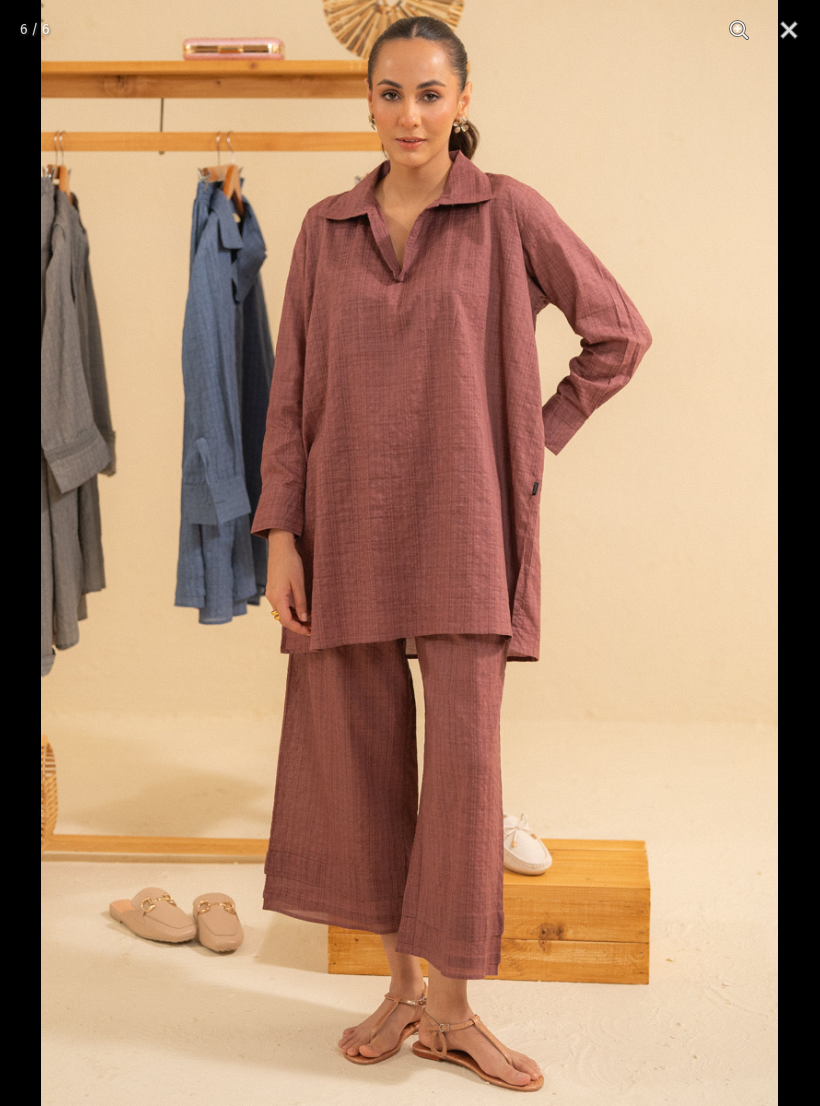 click at bounding box center (789, 30) 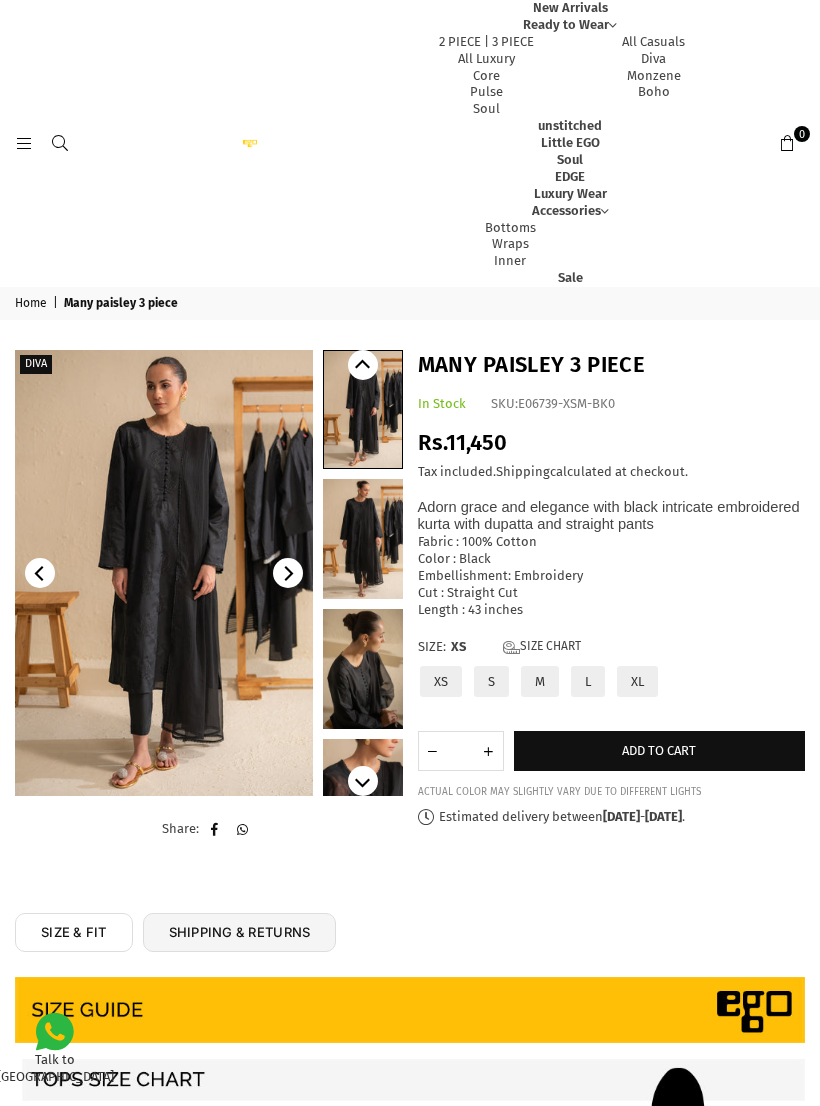 scroll, scrollTop: 0, scrollLeft: 0, axis: both 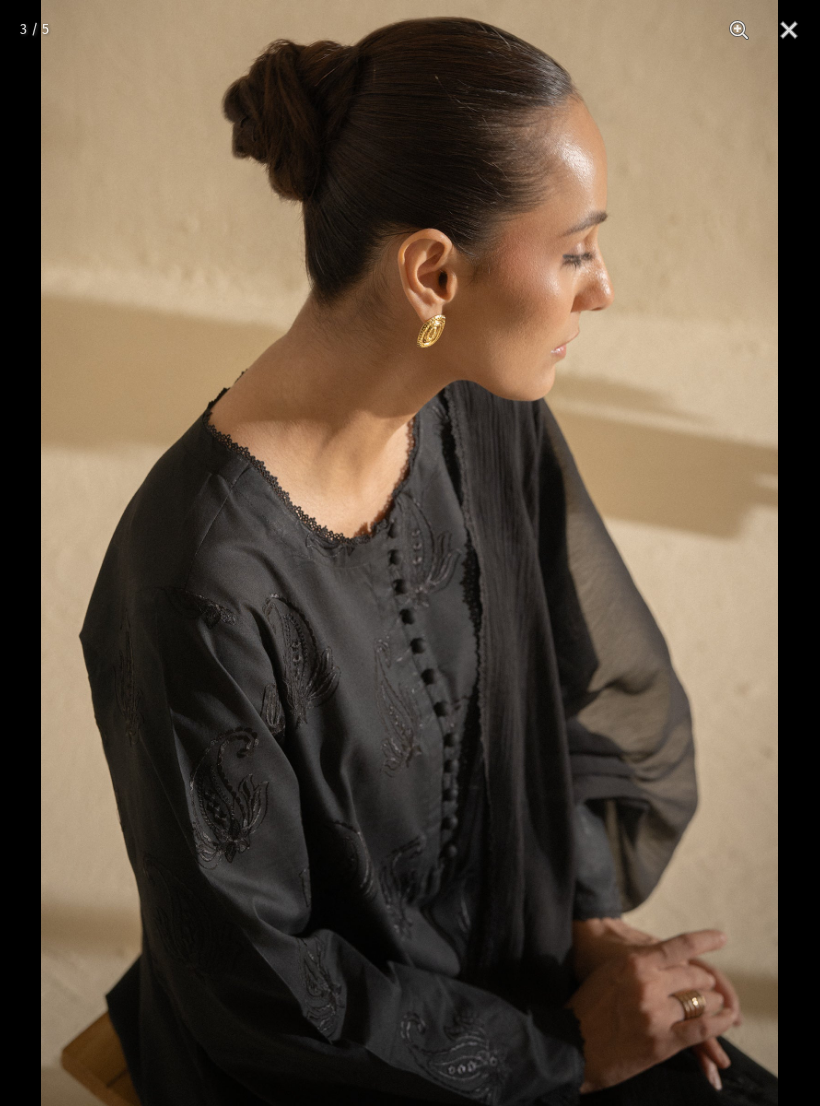 click at bounding box center (739, 30) 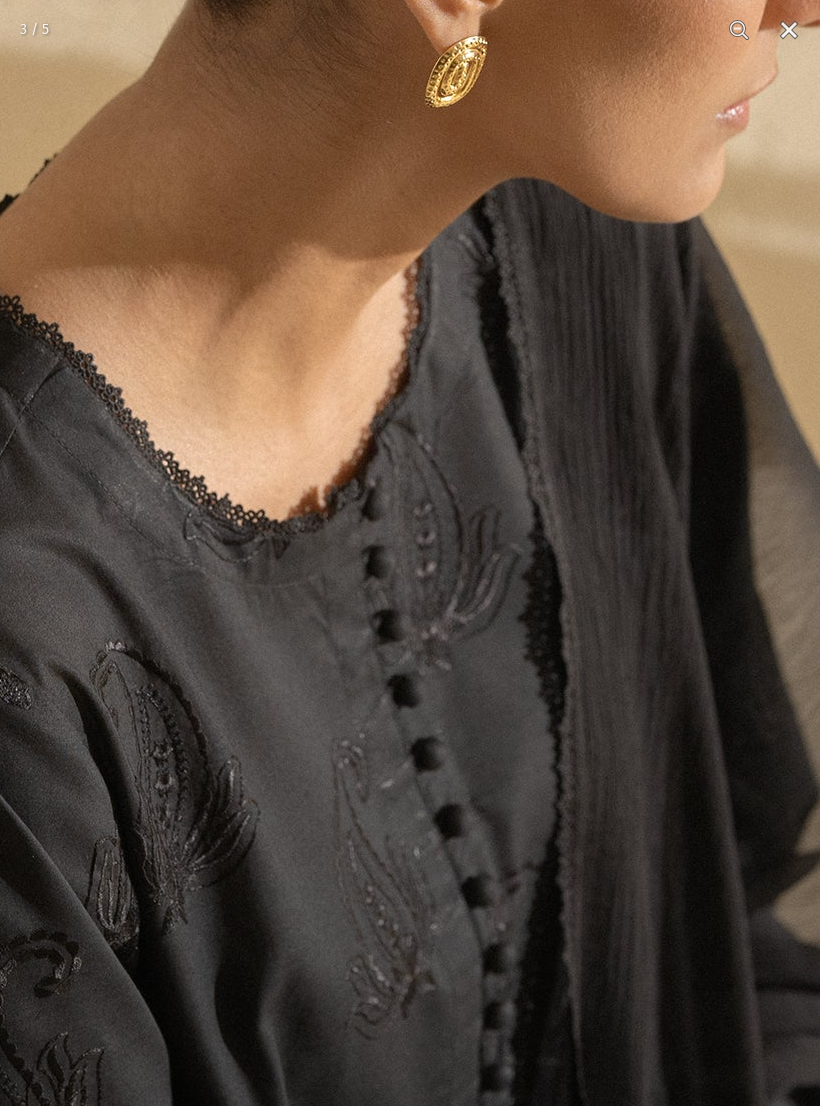 click at bounding box center [409, 553] 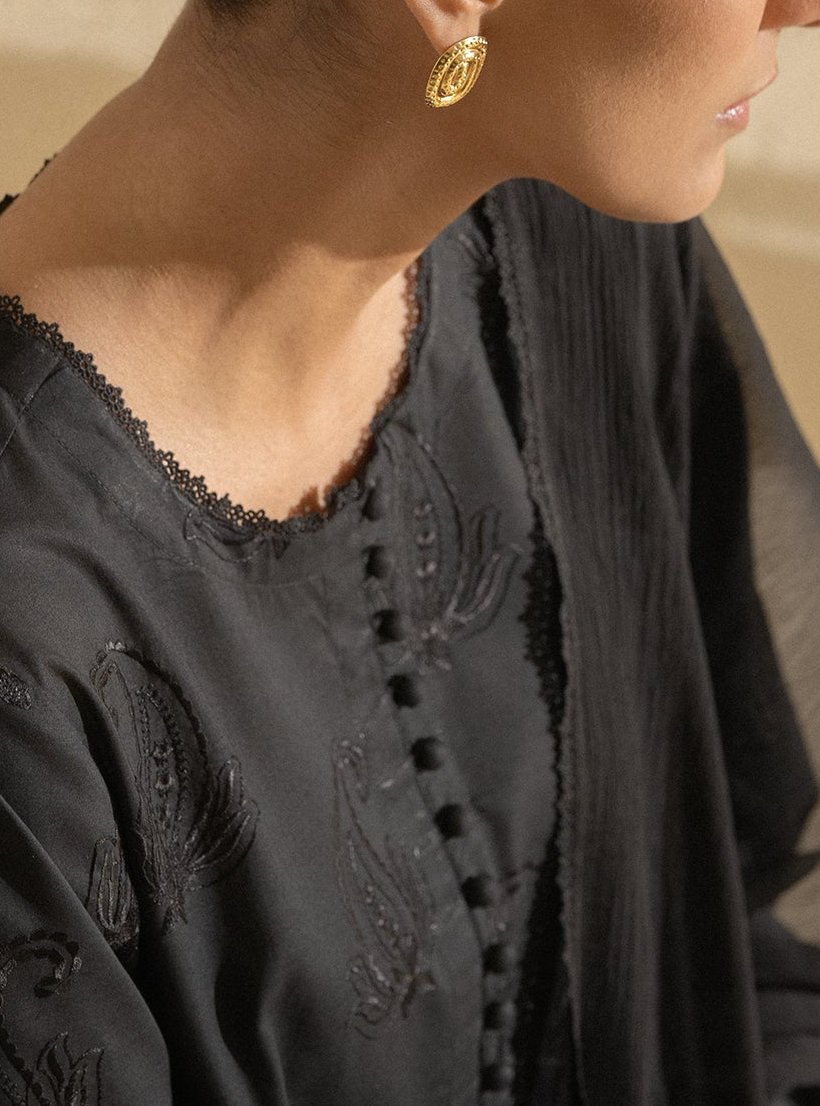 click at bounding box center [789, 30] 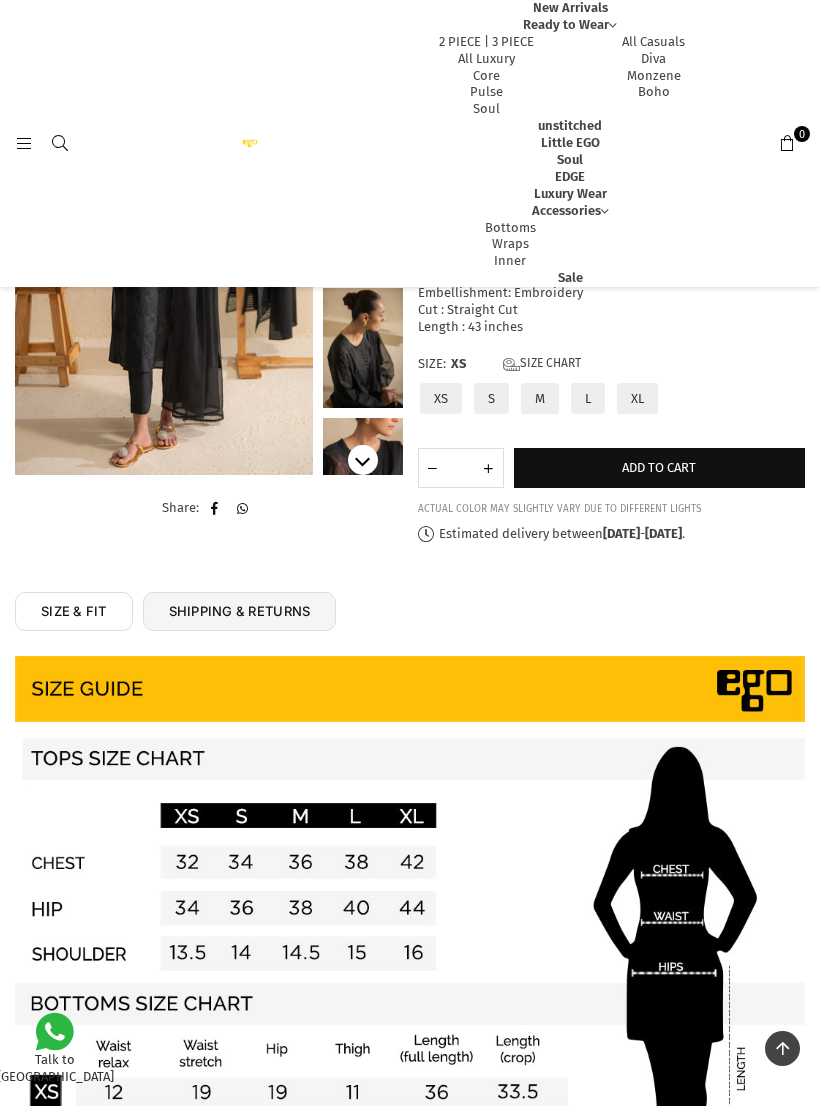 scroll, scrollTop: 0, scrollLeft: 0, axis: both 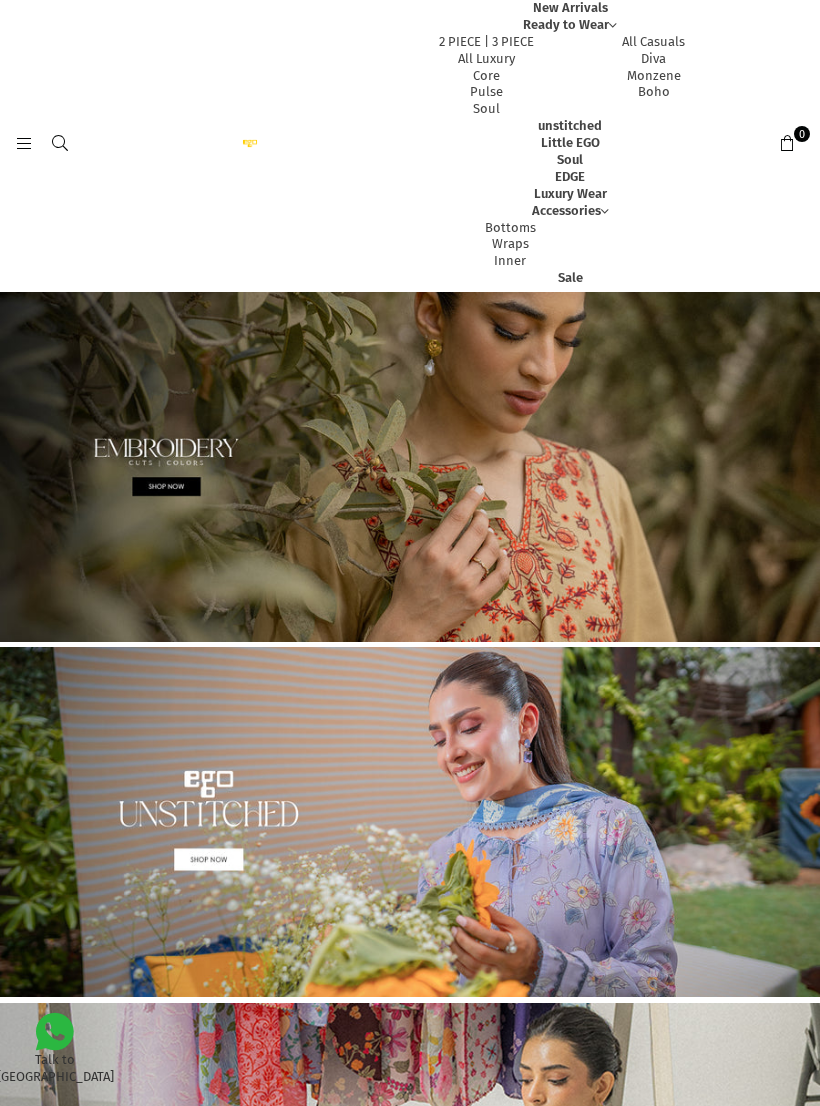 click on "Ready to Wear" at bounding box center (570, 24) 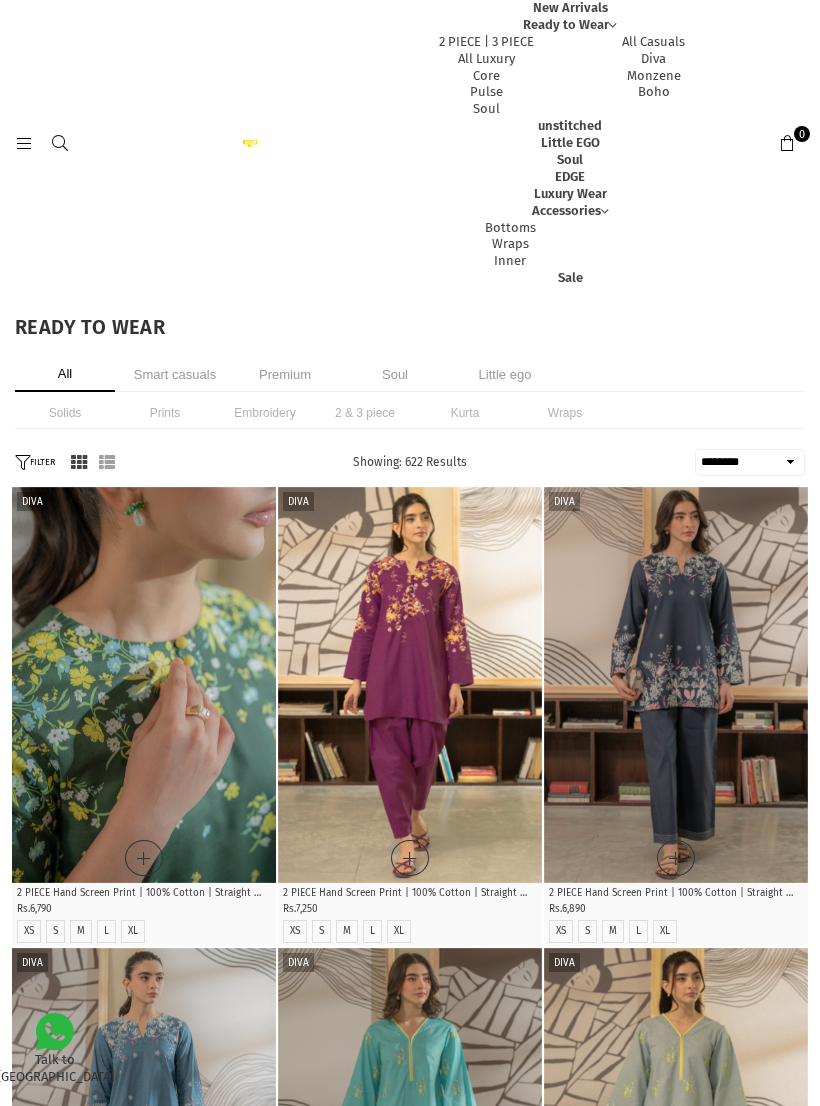 select on "******" 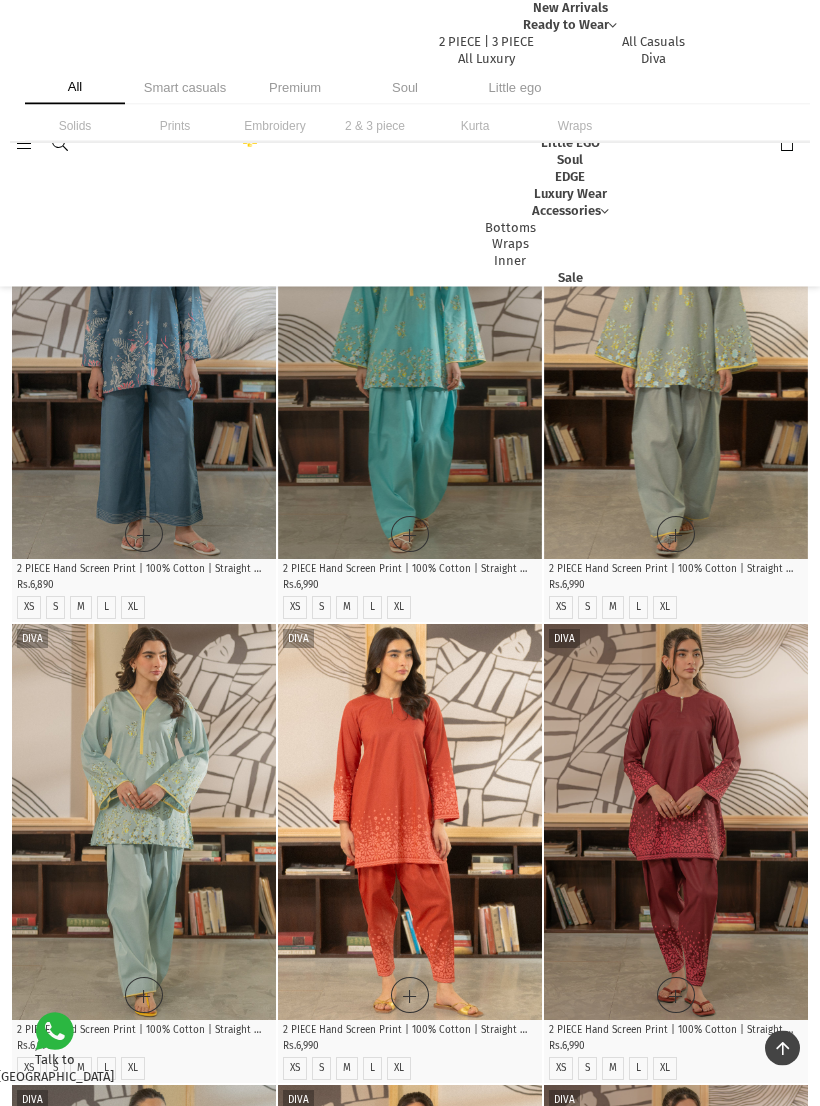 scroll, scrollTop: 672, scrollLeft: 0, axis: vertical 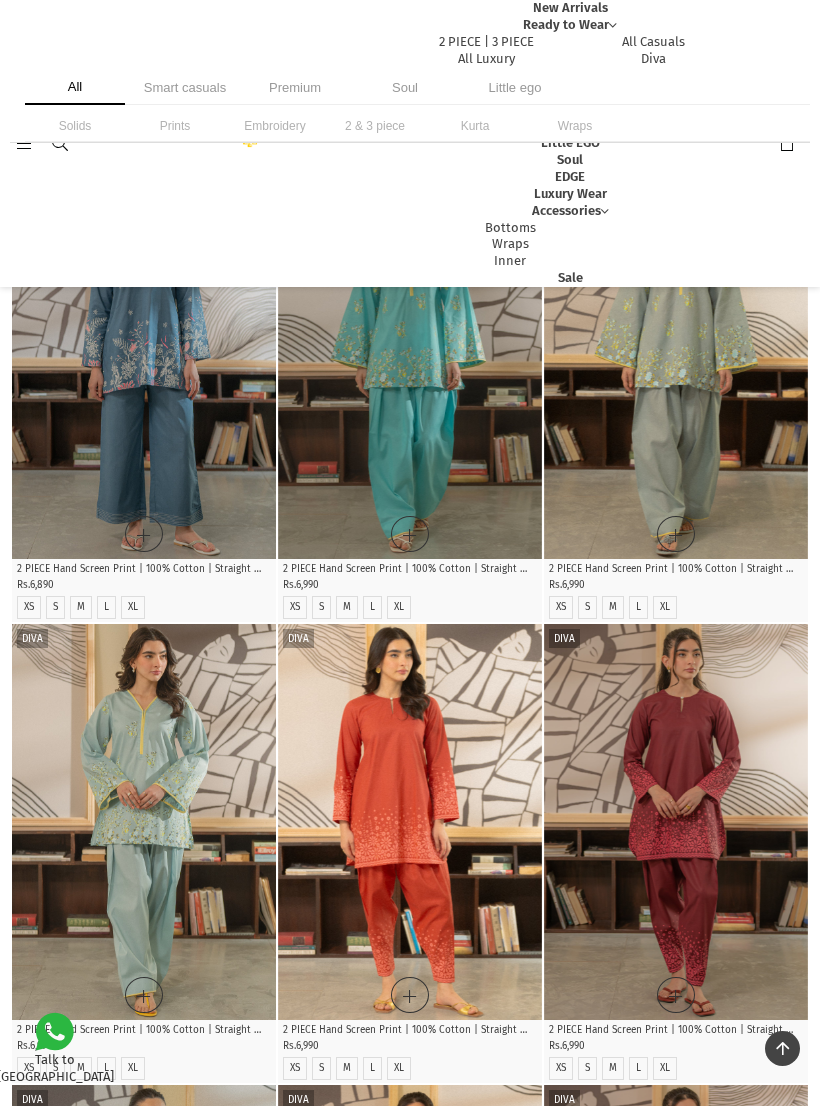 click on "New Arrivals" at bounding box center [570, 7] 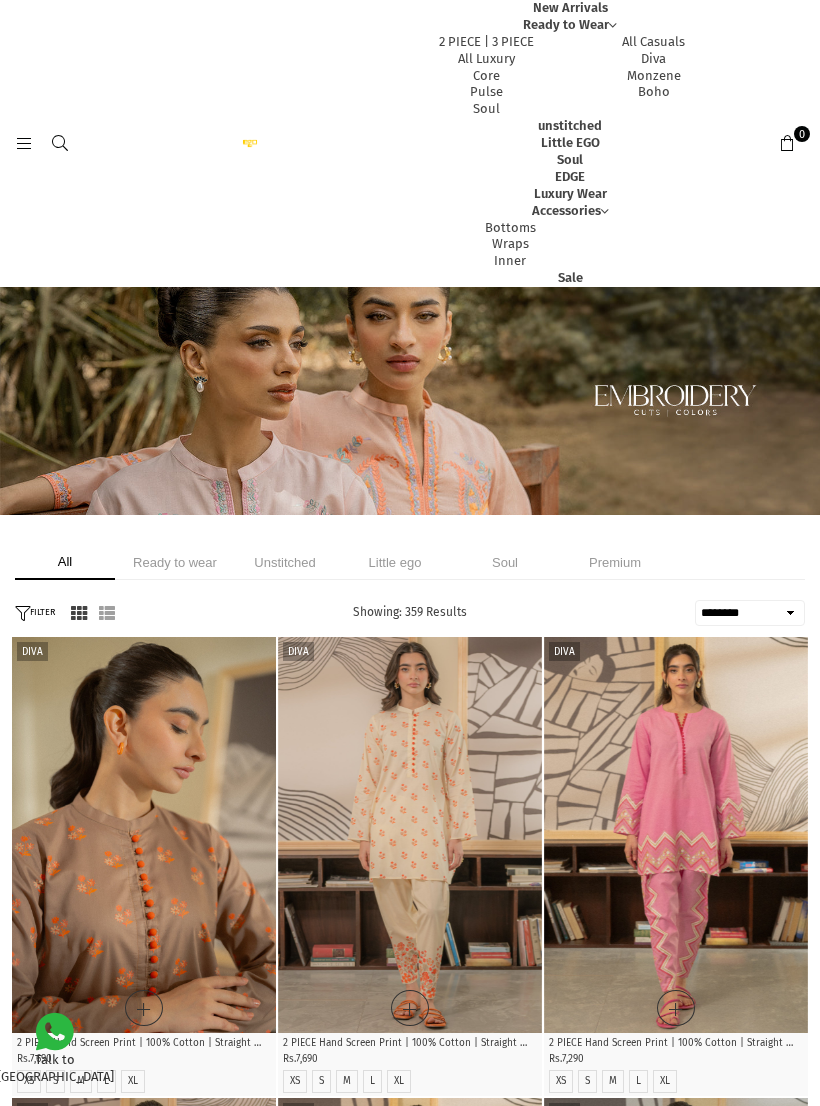 select on "******" 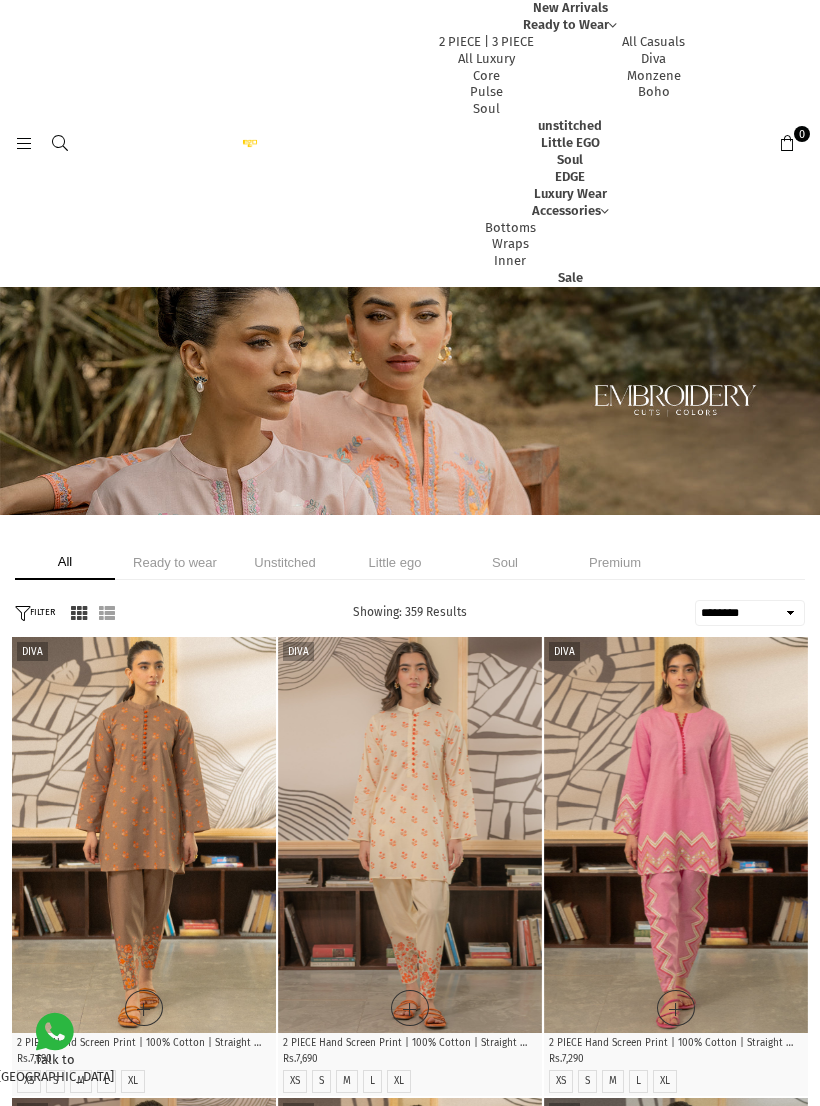 click on "Ready to wear" at bounding box center [175, 562] 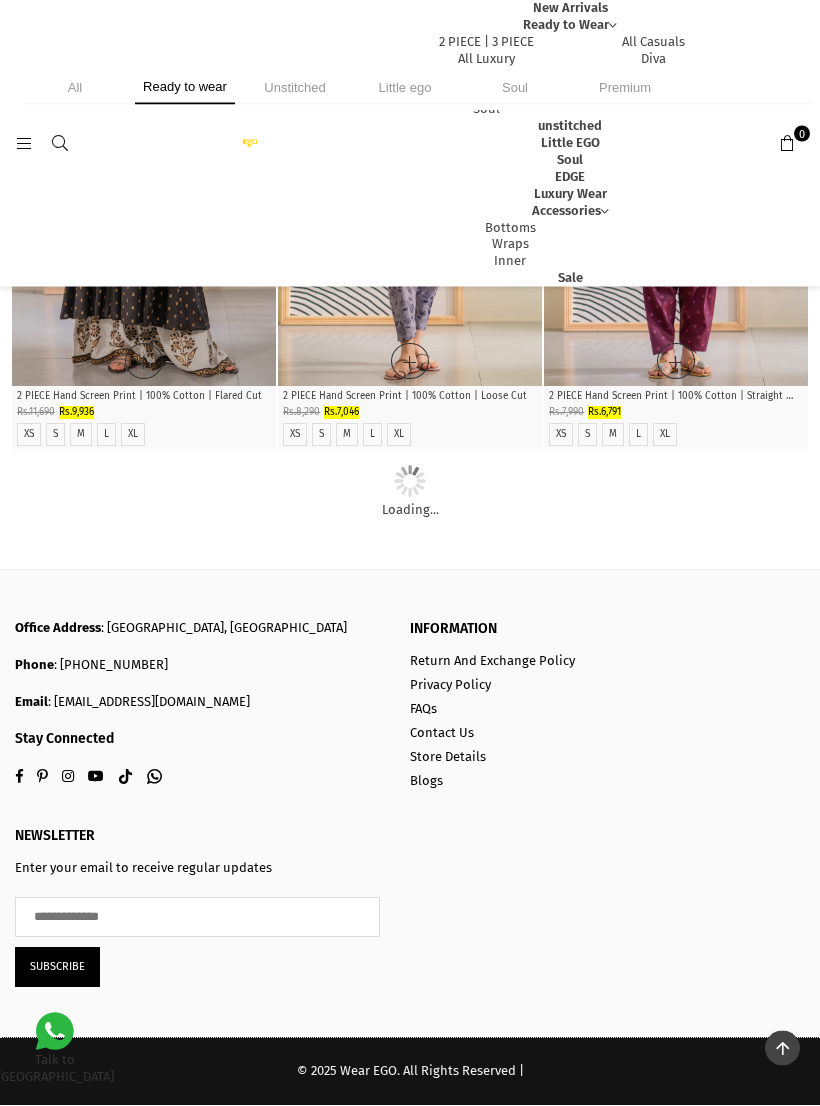 scroll, scrollTop: 8078, scrollLeft: 0, axis: vertical 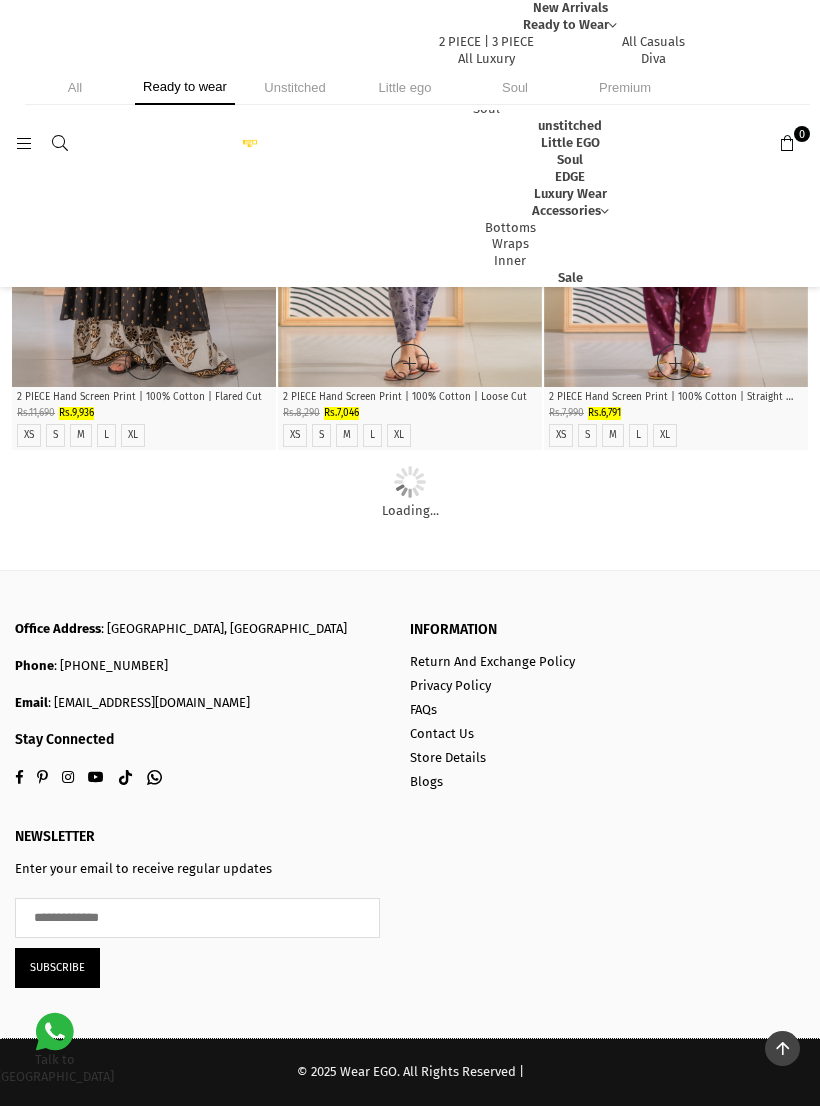 click at bounding box center (676, -2379) 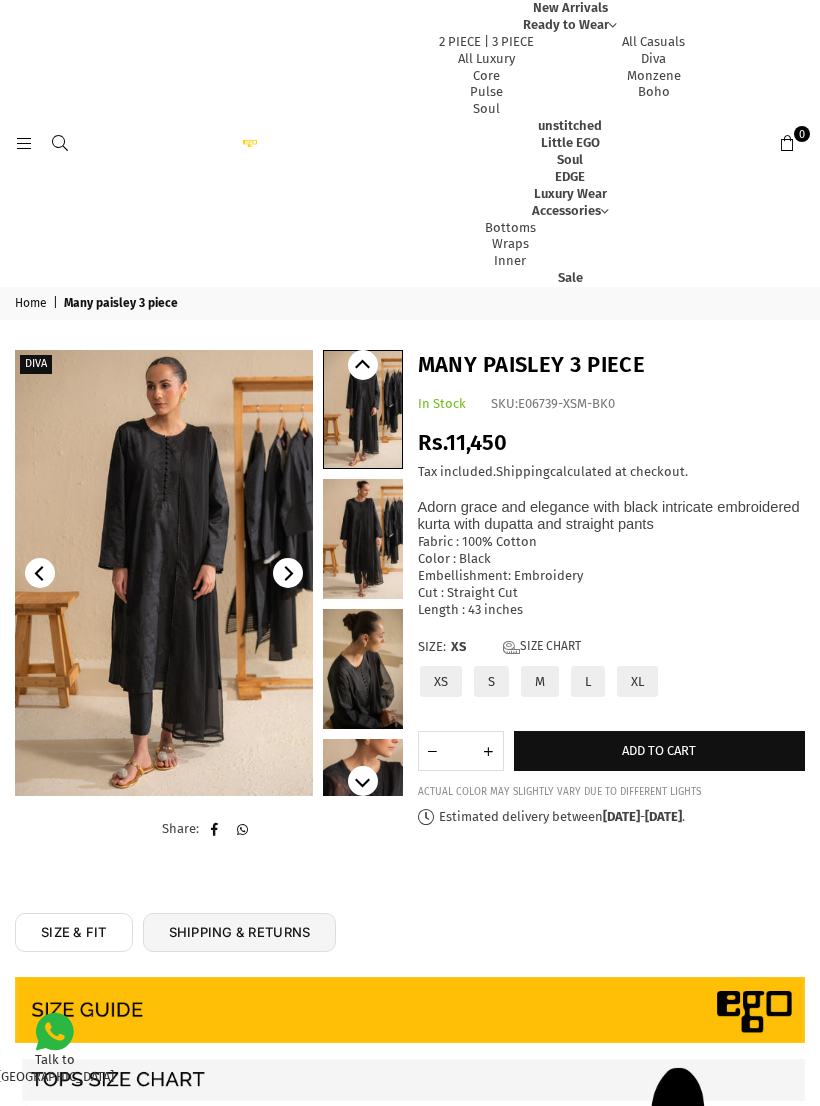 scroll, scrollTop: 0, scrollLeft: 0, axis: both 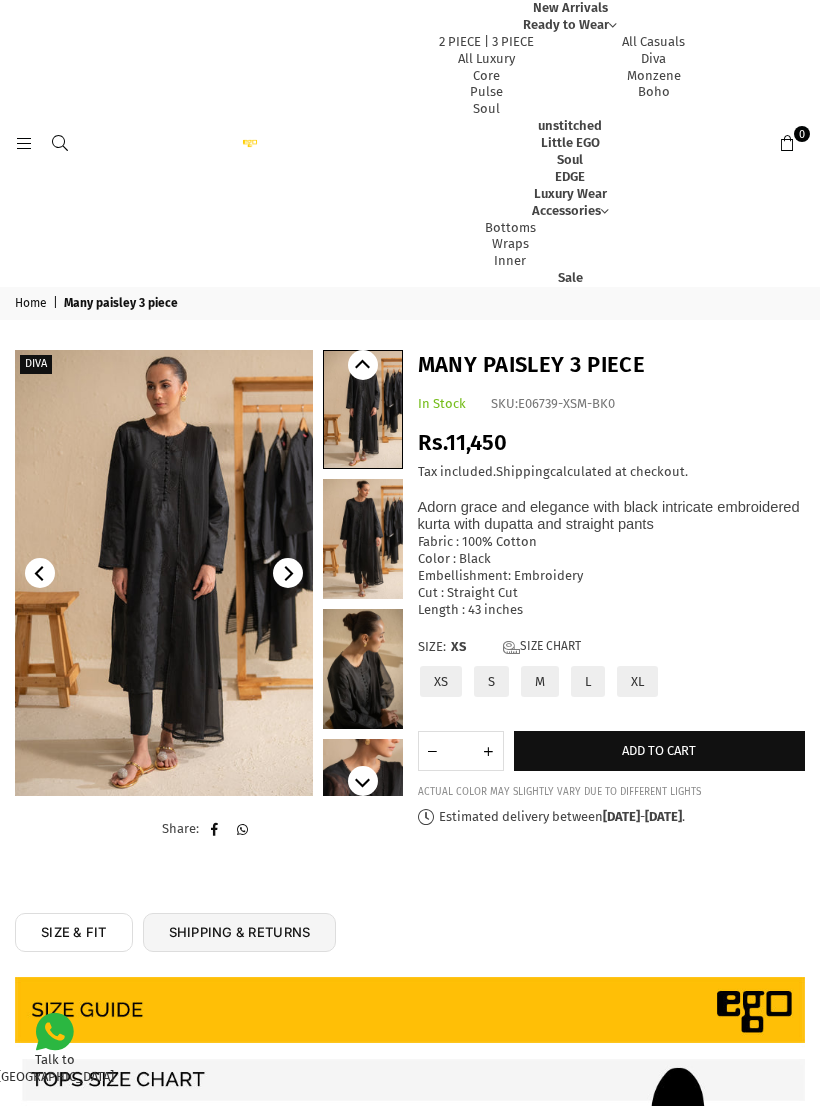 click at bounding box center [363, 409] 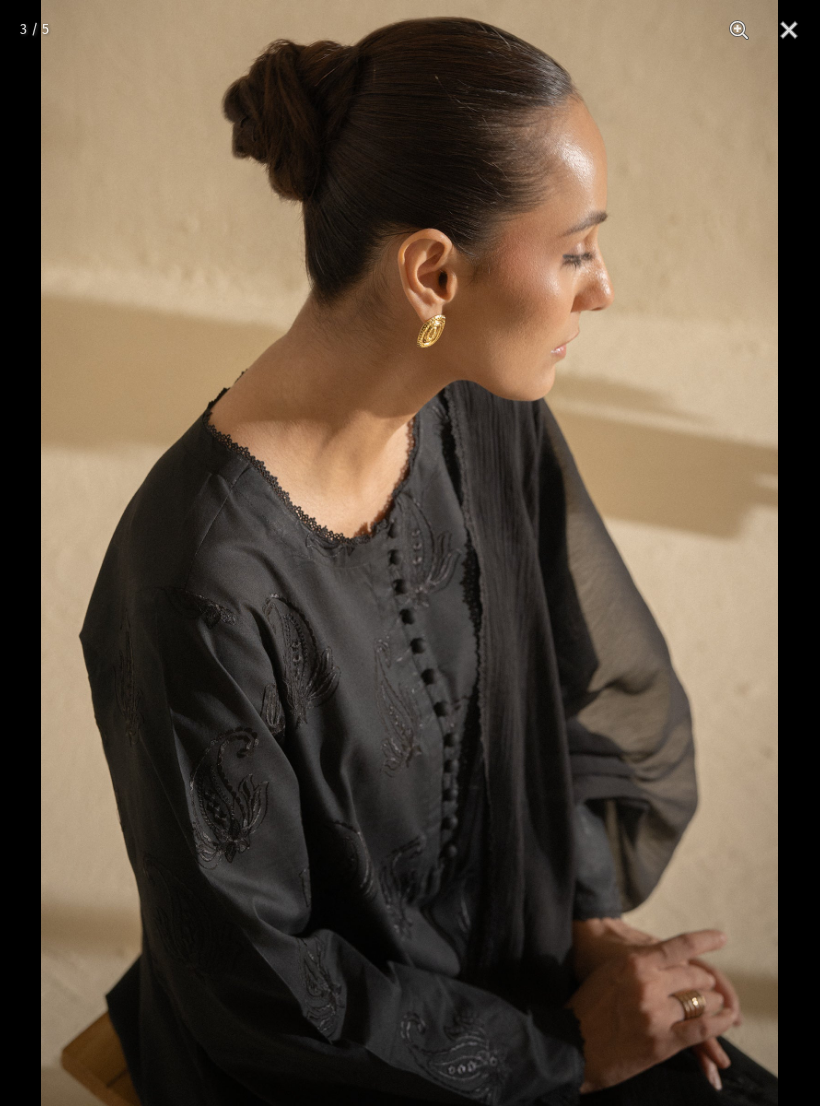 click at bounding box center (789, 30) 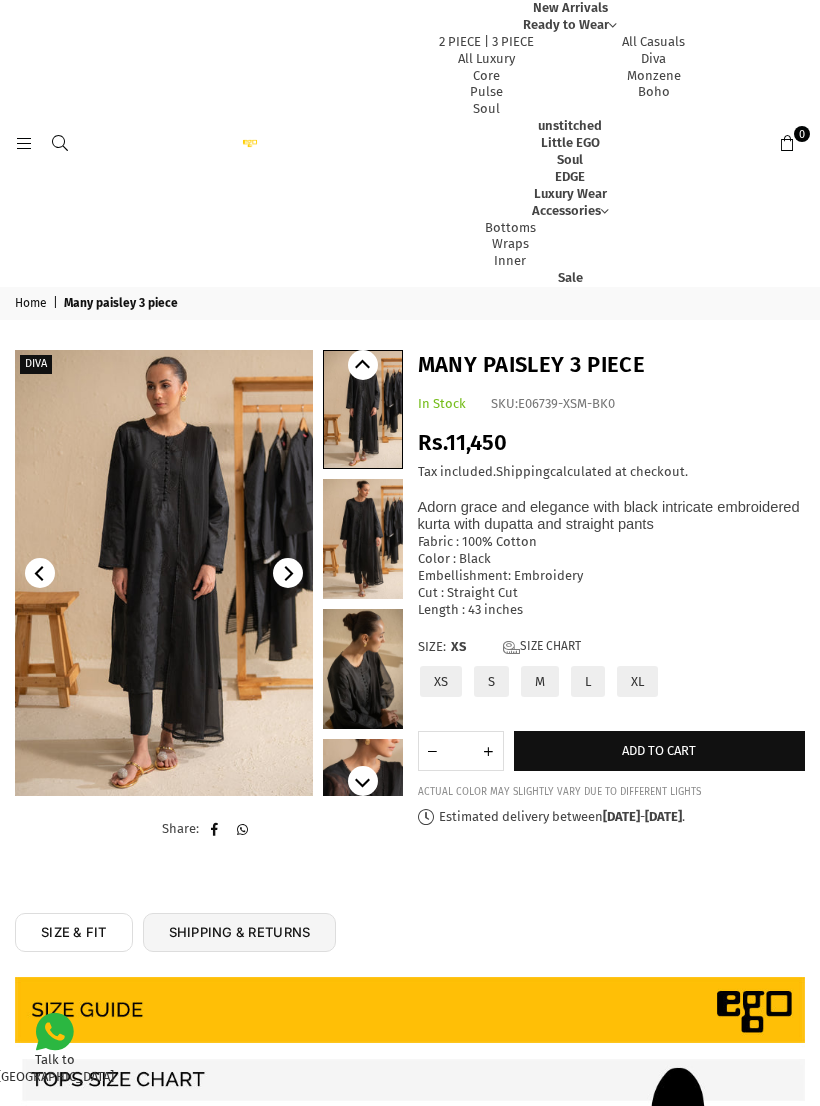 click on "Size Chart" at bounding box center [542, 647] 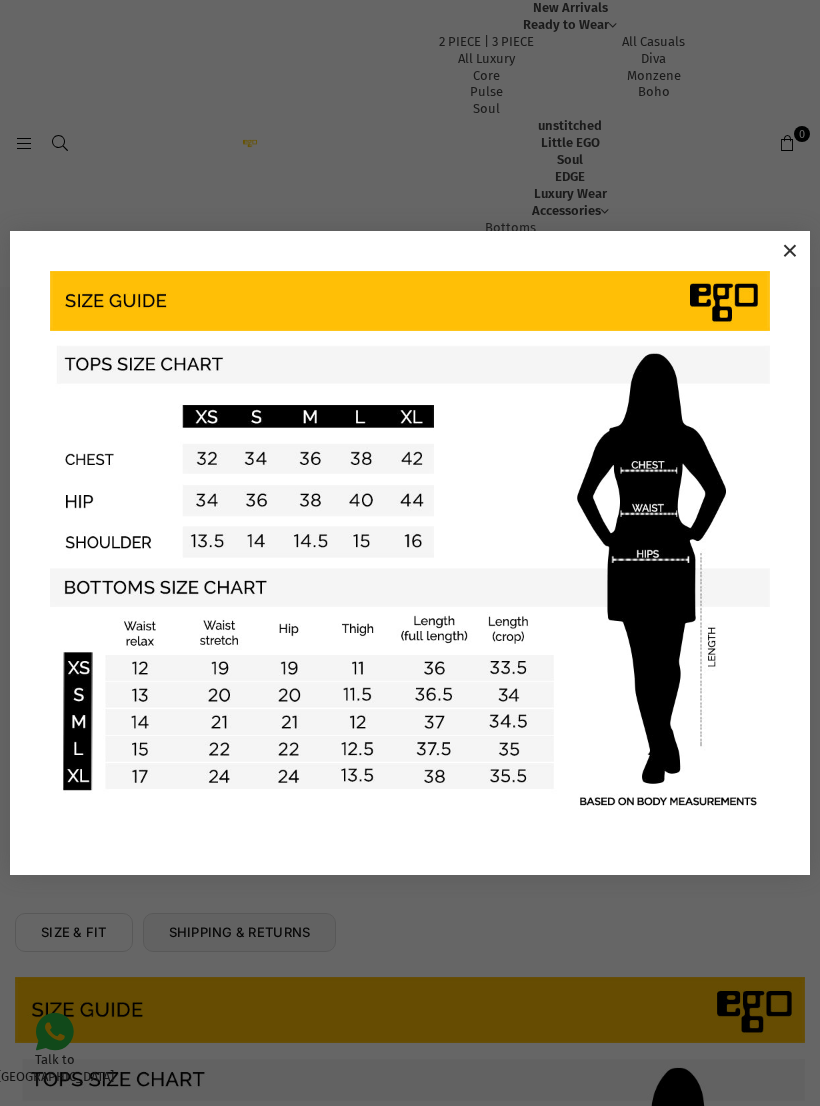 click on "× Loading..." at bounding box center [410, 553] 